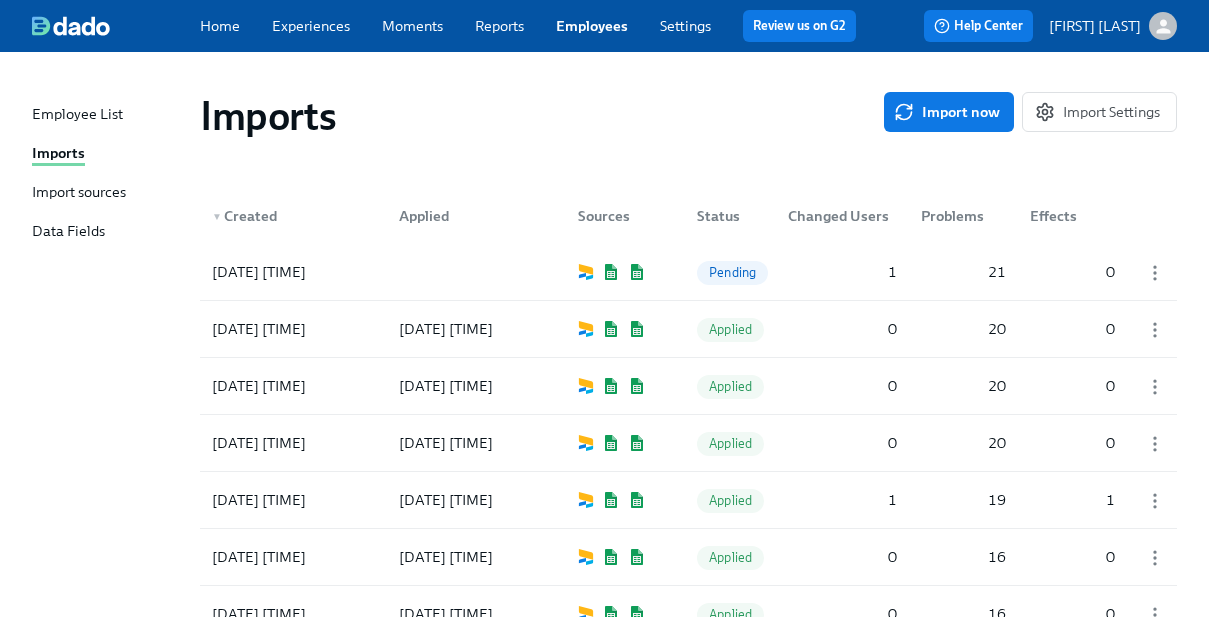 scroll, scrollTop: 0, scrollLeft: 0, axis: both 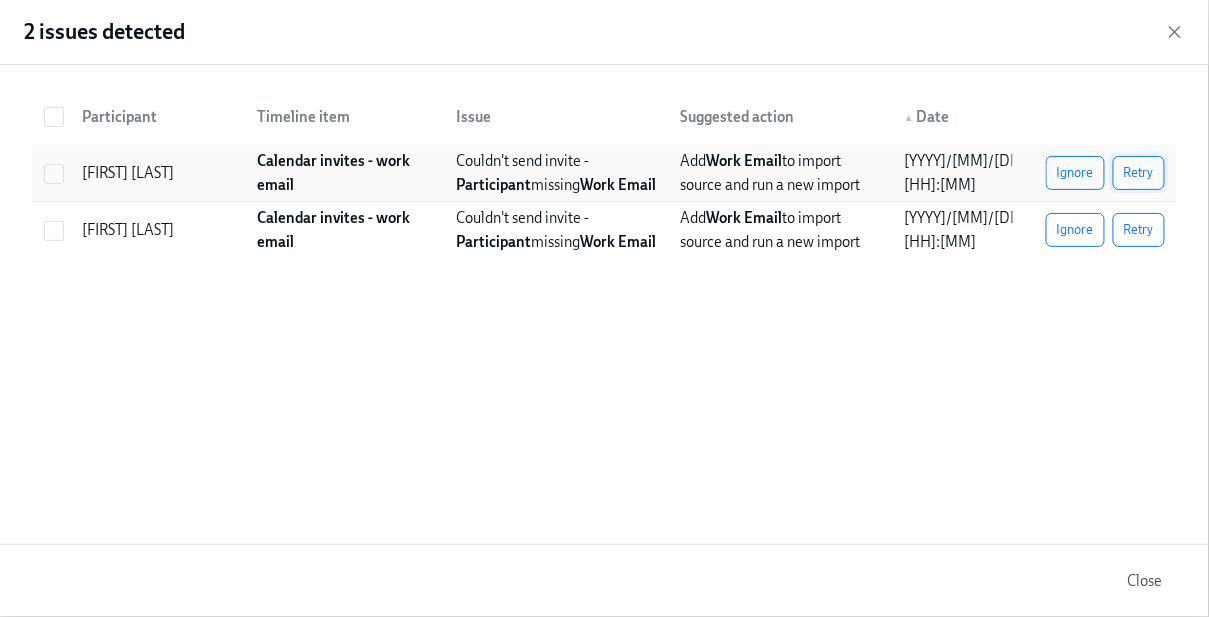 click on "Retry" at bounding box center (1139, 173) 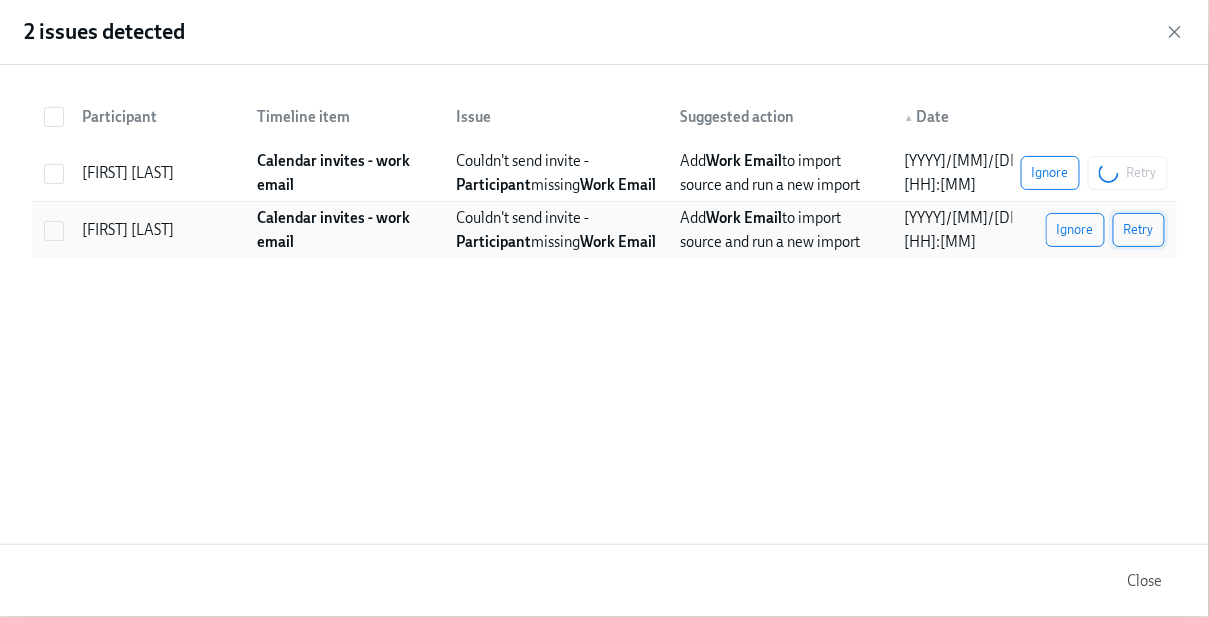 click on "Retry" at bounding box center [1139, 230] 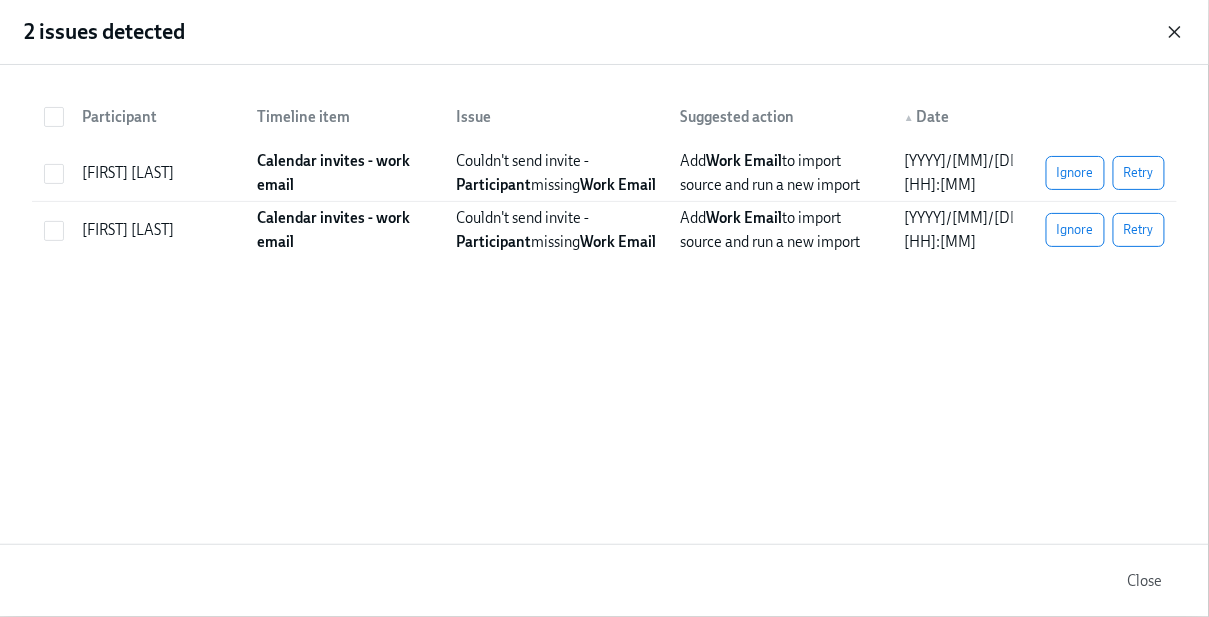 click 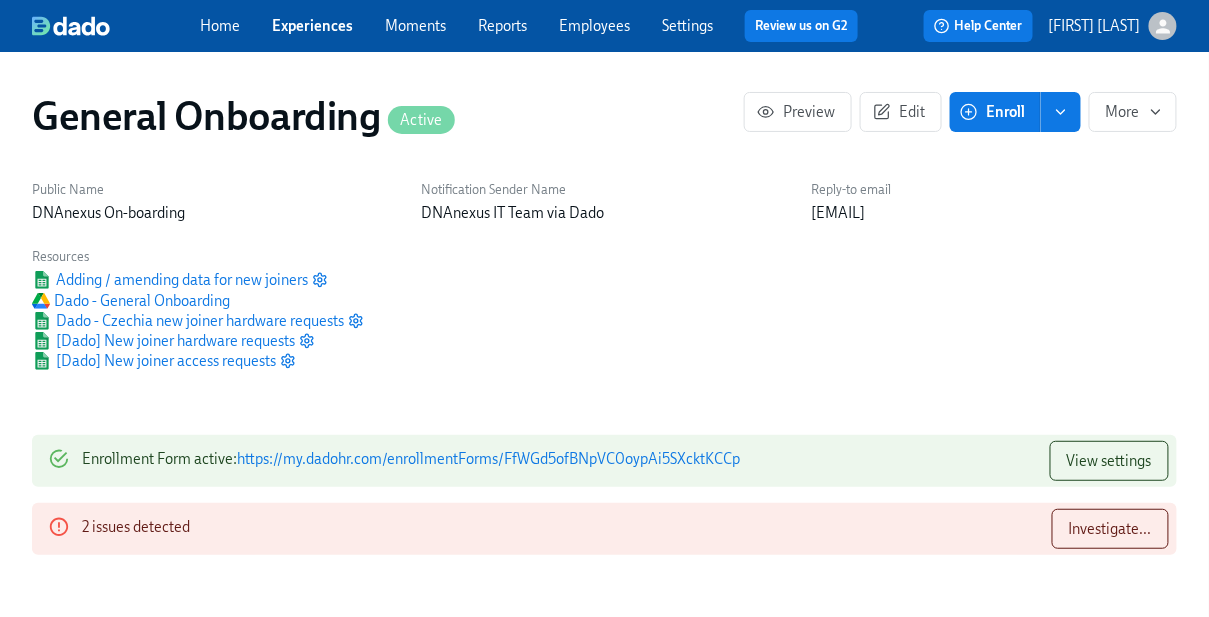 click on "Experiences" at bounding box center (312, 26) 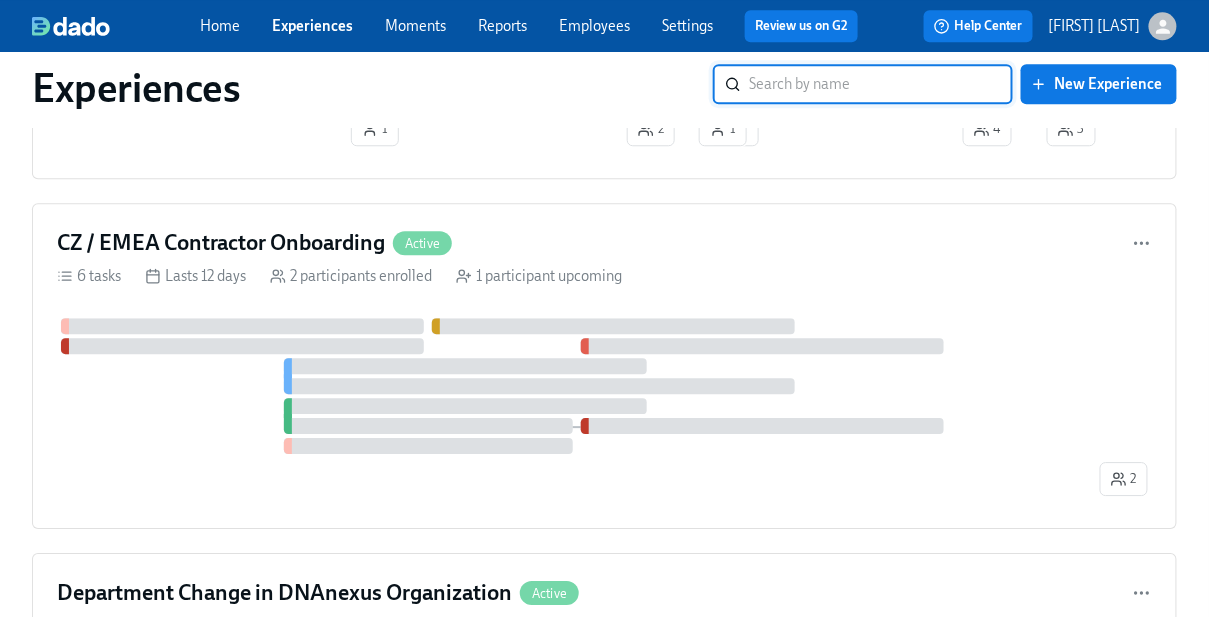scroll, scrollTop: 1364, scrollLeft: 0, axis: vertical 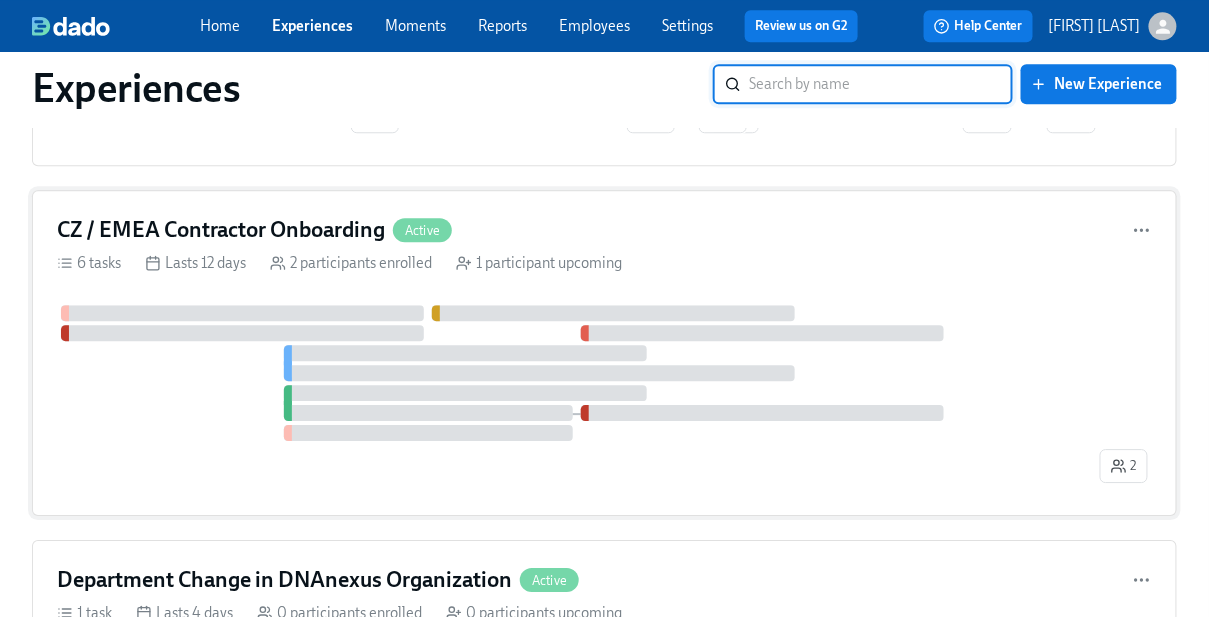 click on "2" at bounding box center (604, 398) 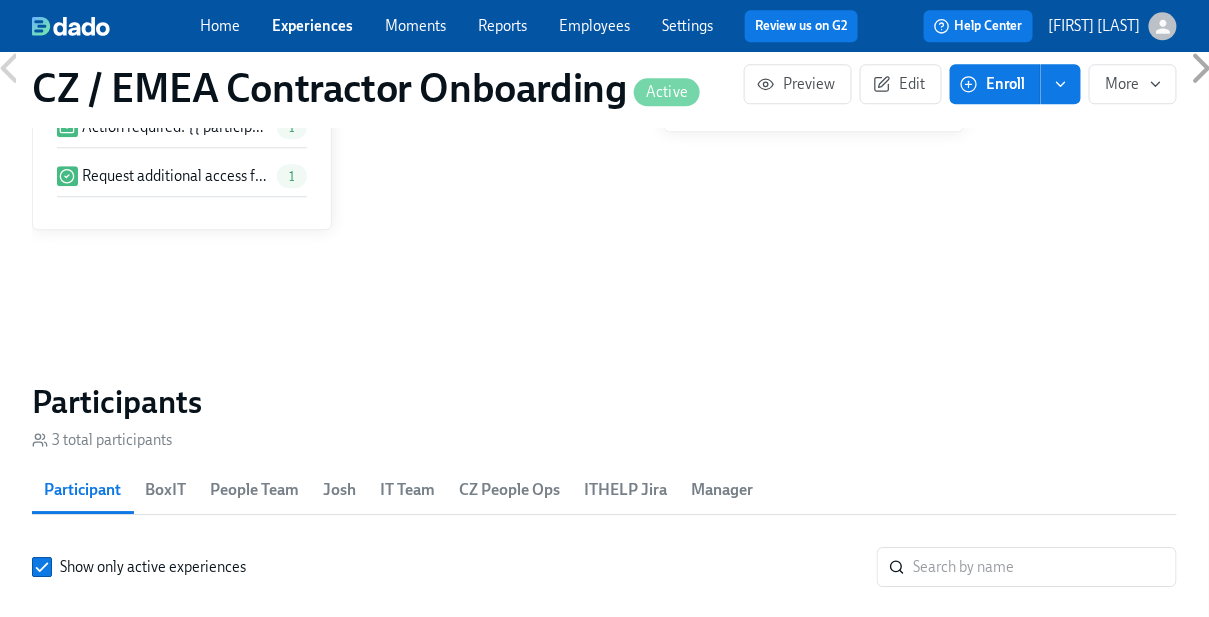 scroll, scrollTop: 0, scrollLeft: 0, axis: both 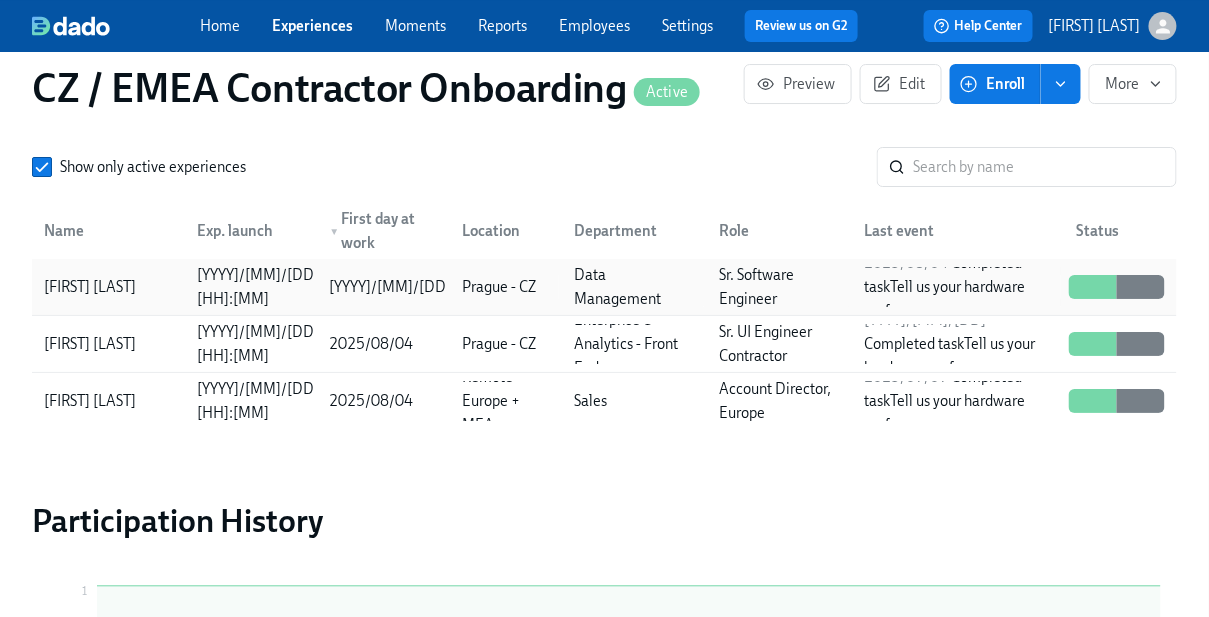 click on "Jonas Vaclavek" at bounding box center [108, 287] 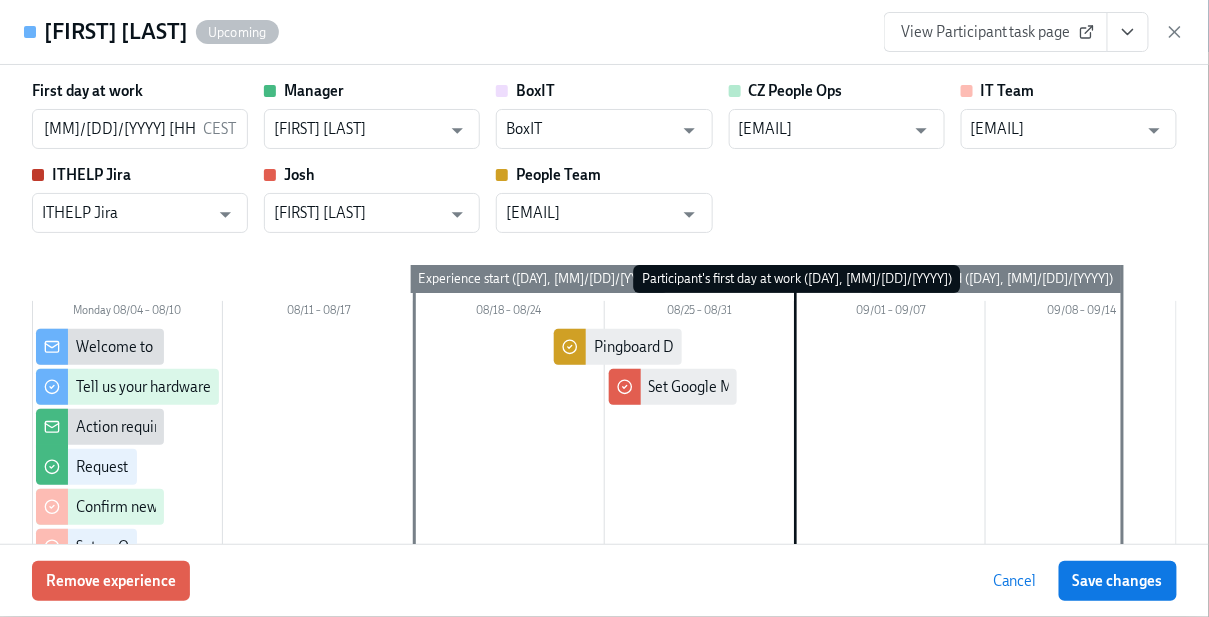 click on "View Participant task page" at bounding box center [996, 32] 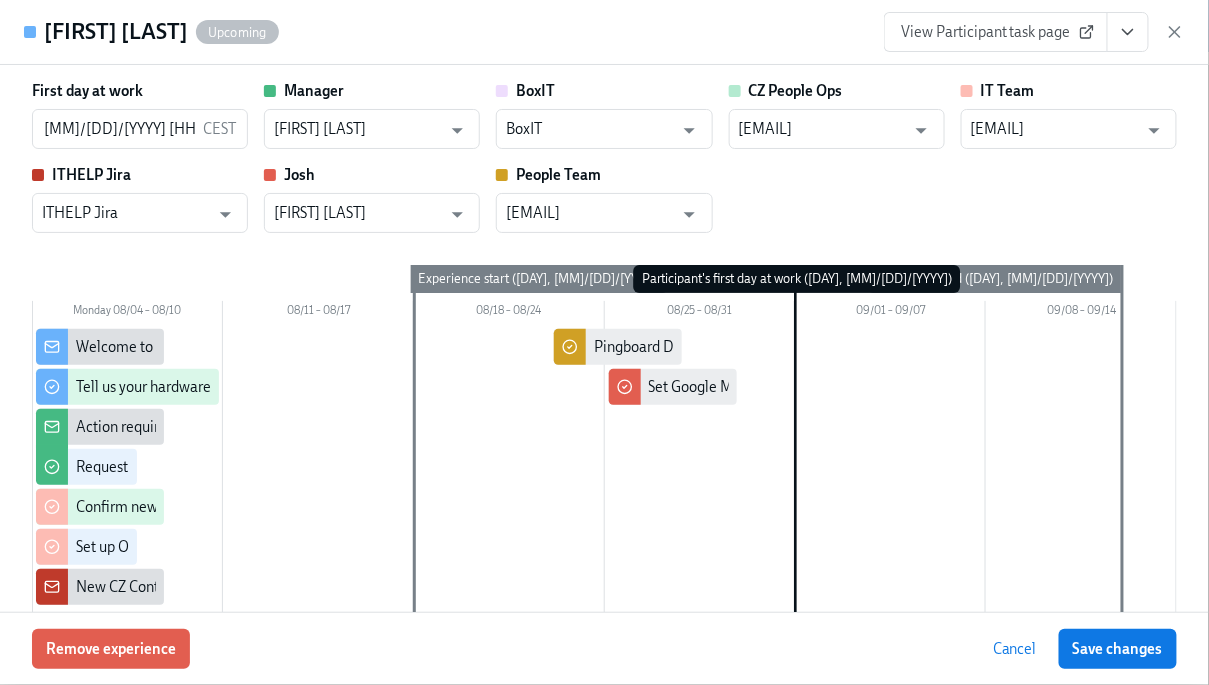 click on "View Participant task page" at bounding box center (1034, 32) 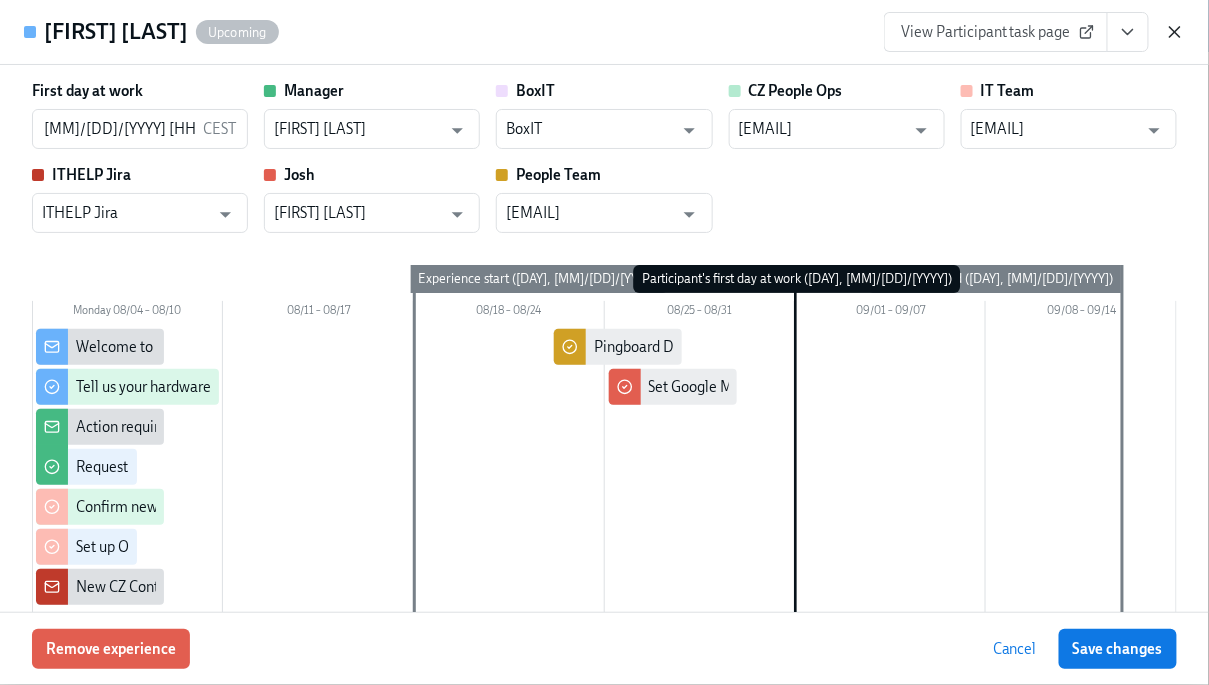 click 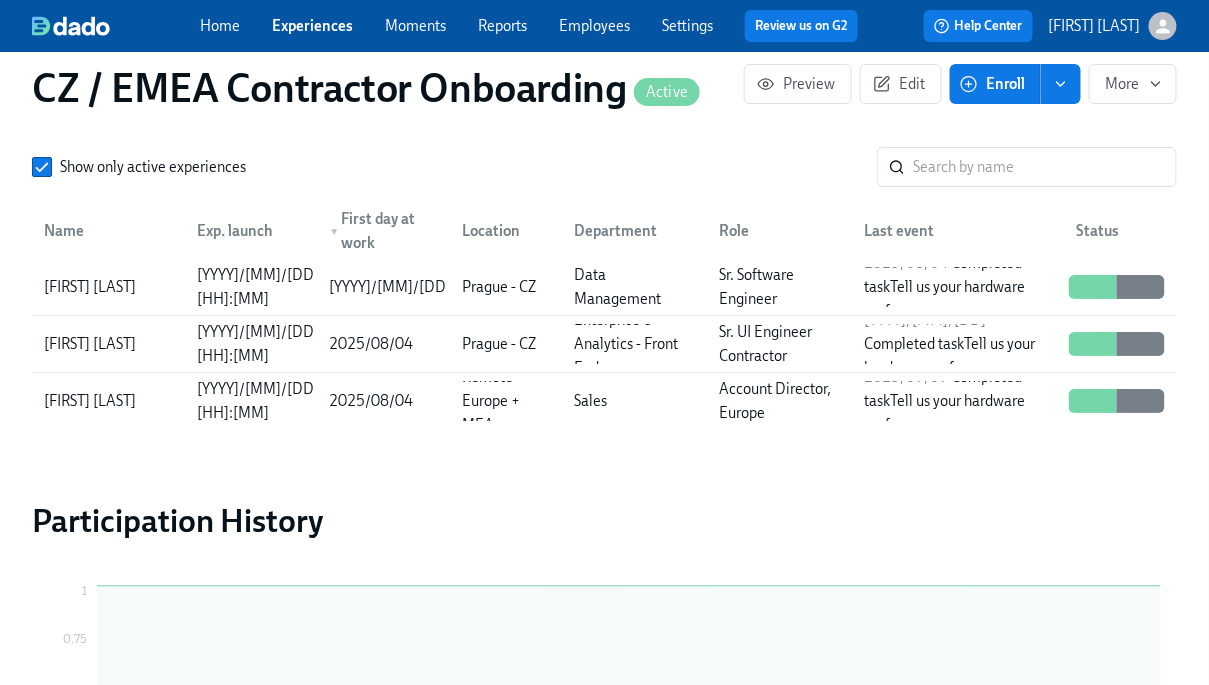 click on "Experiences" at bounding box center [312, 26] 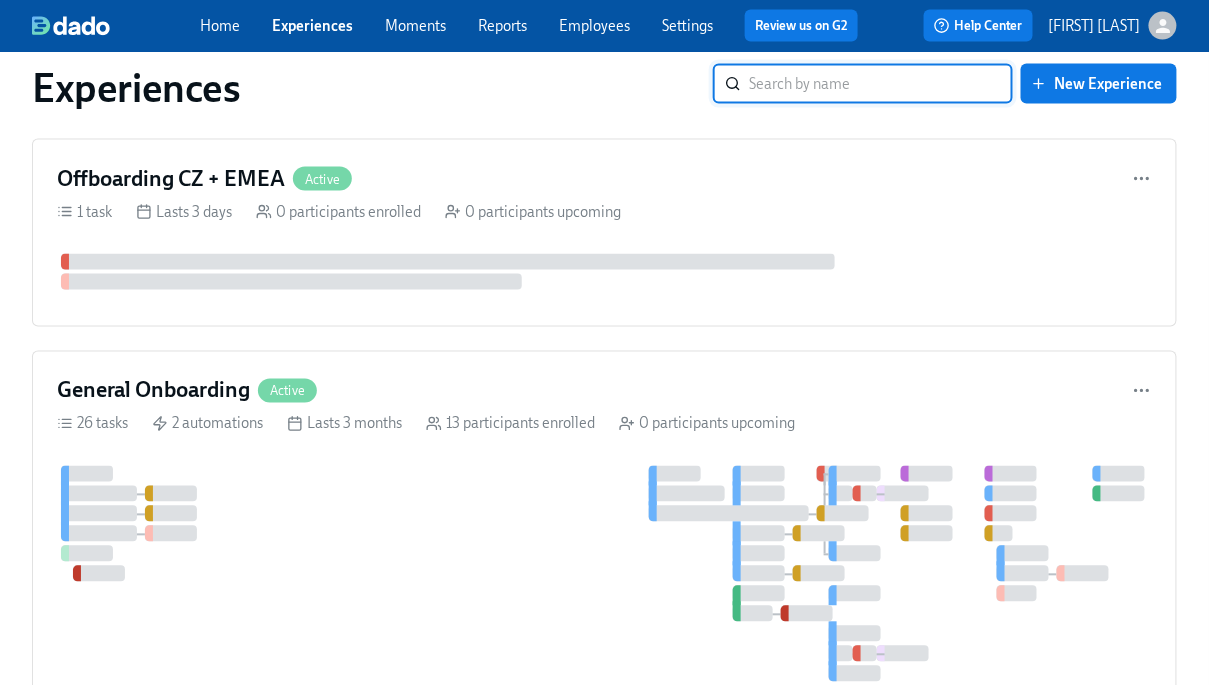 scroll, scrollTop: 784, scrollLeft: 0, axis: vertical 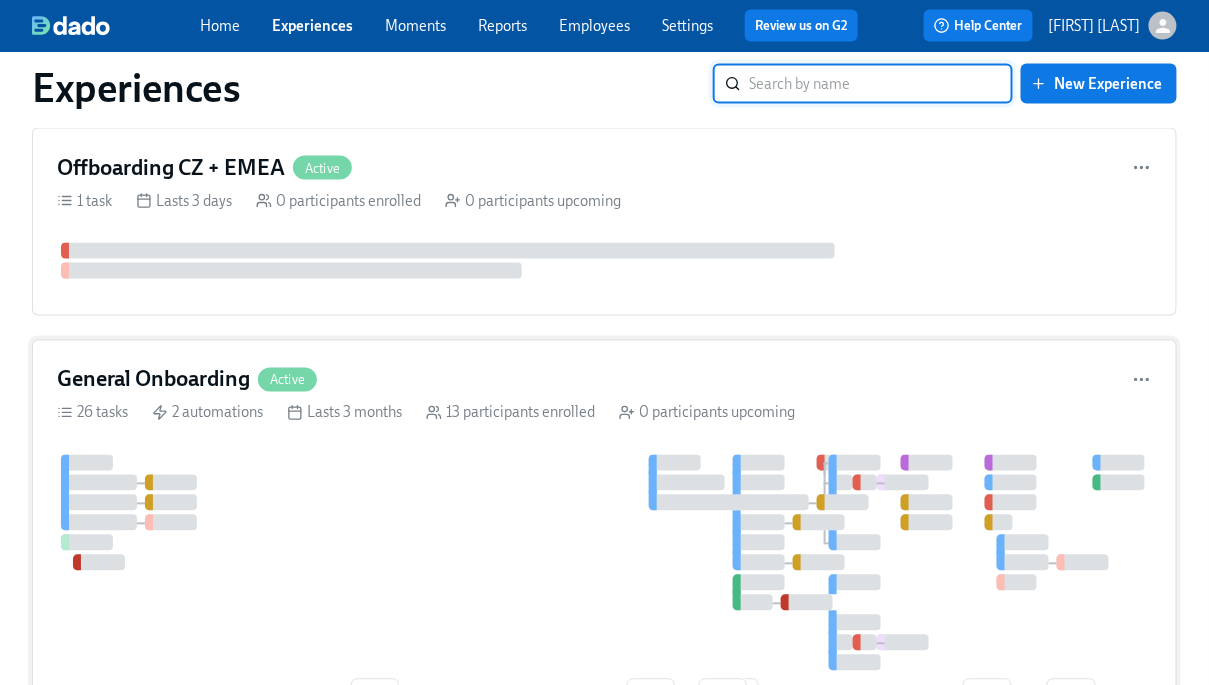 click at bounding box center [603, 563] 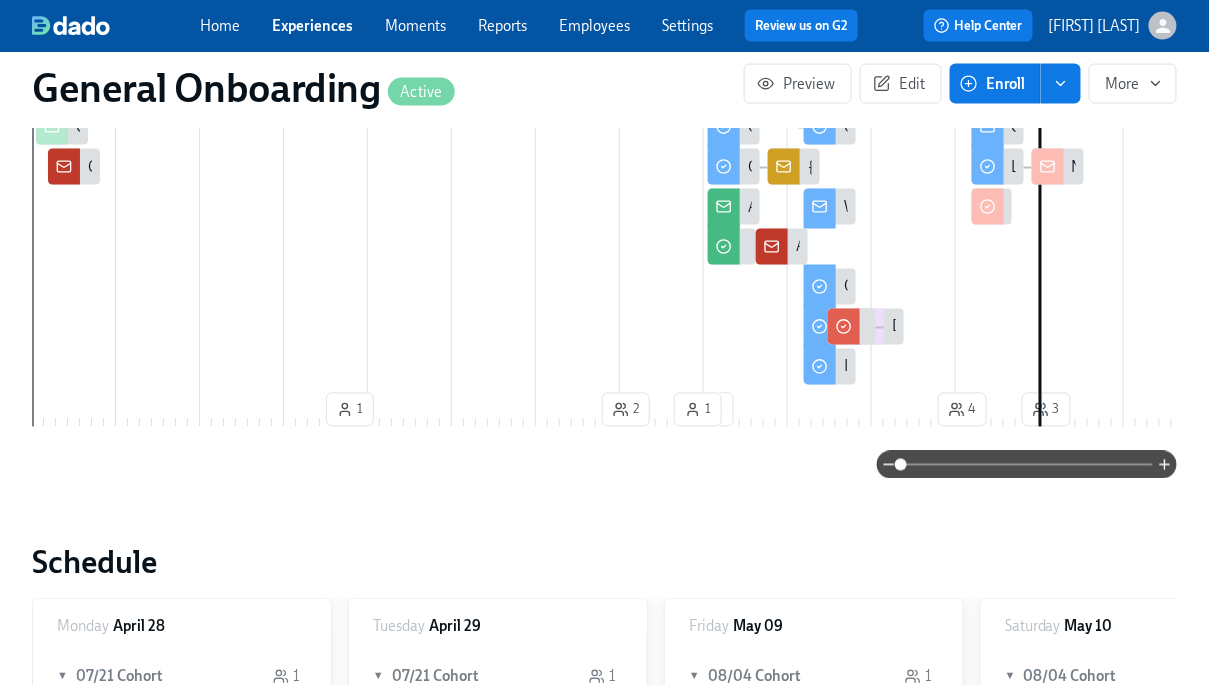 scroll, scrollTop: 0, scrollLeft: 0, axis: both 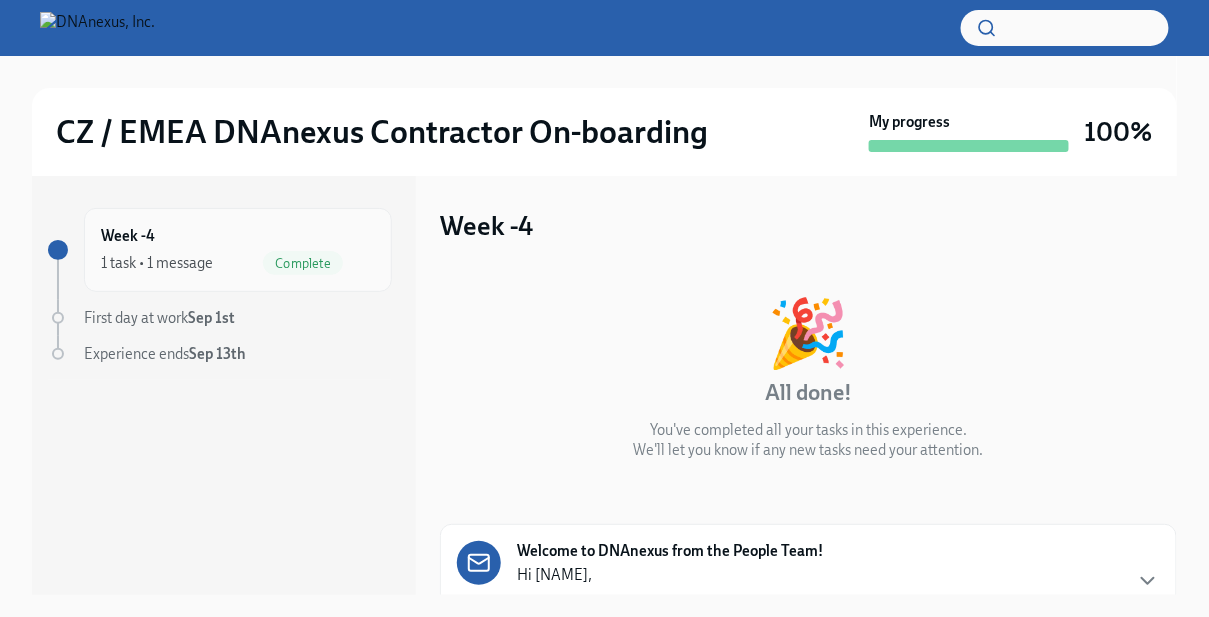 click on "1 task • 1 message Complete" at bounding box center (238, 263) 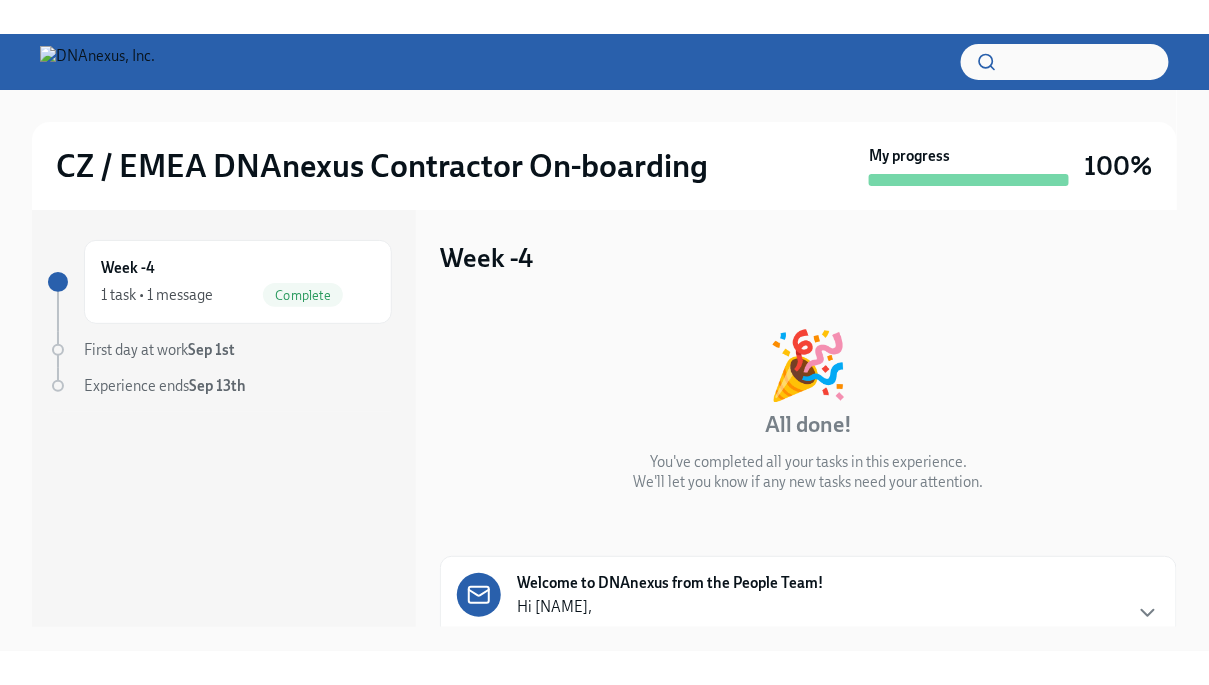 scroll, scrollTop: 185, scrollLeft: 0, axis: vertical 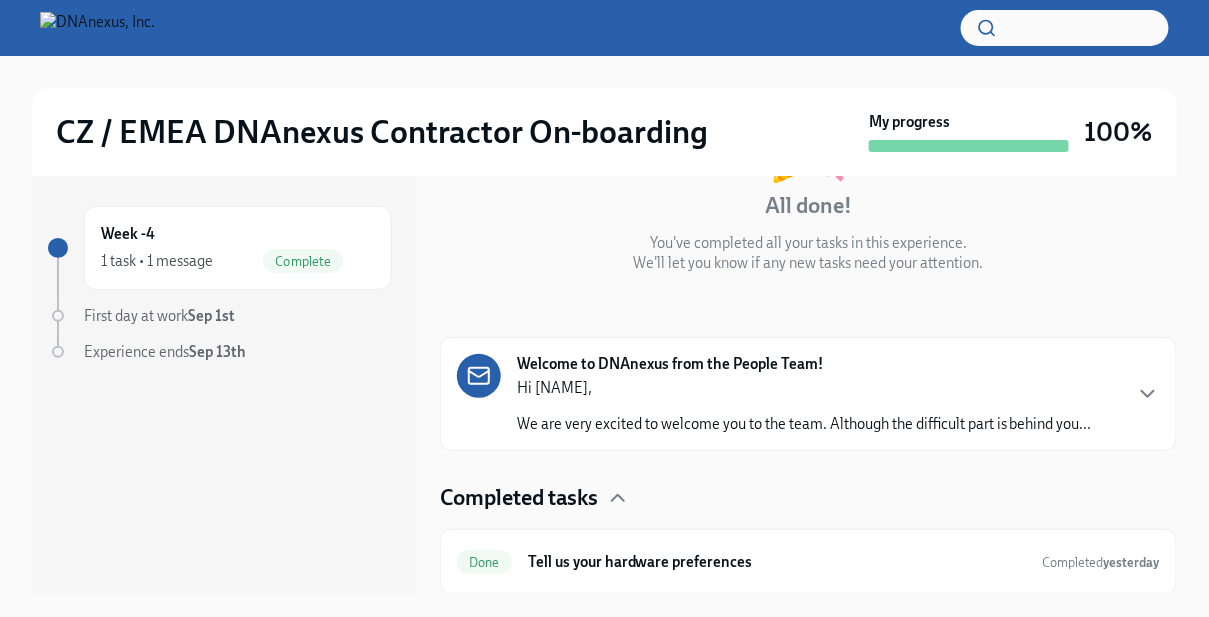 click on "First day at work [DATE]" at bounding box center (159, 316) 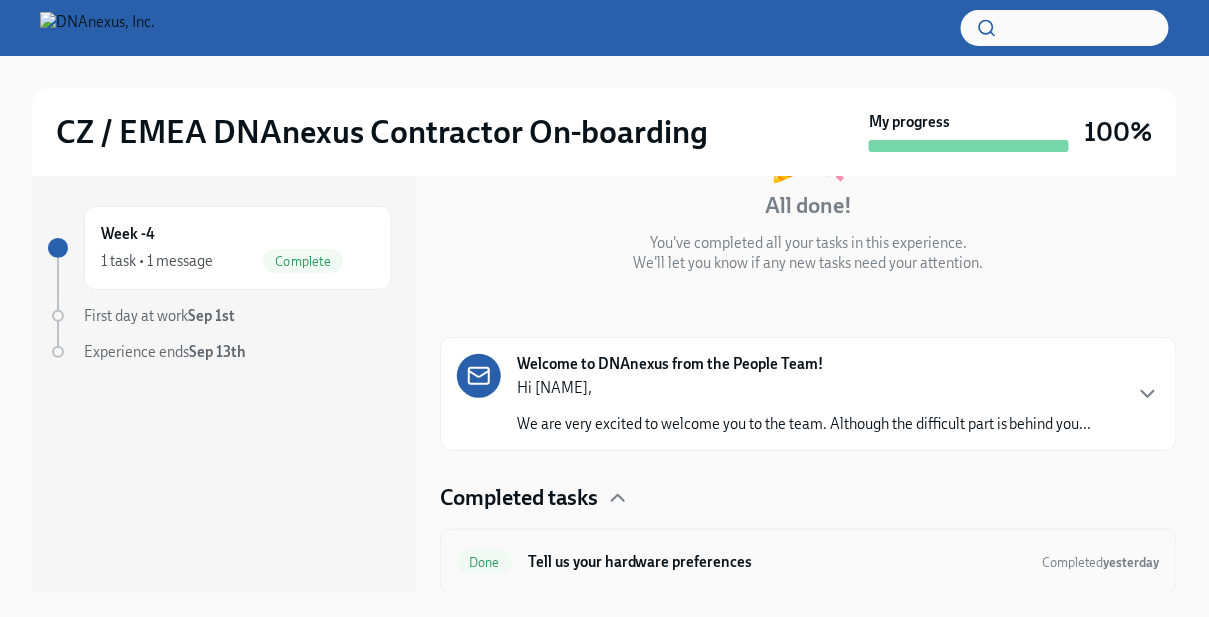 click on "Tell us your hardware preferences" at bounding box center [777, 562] 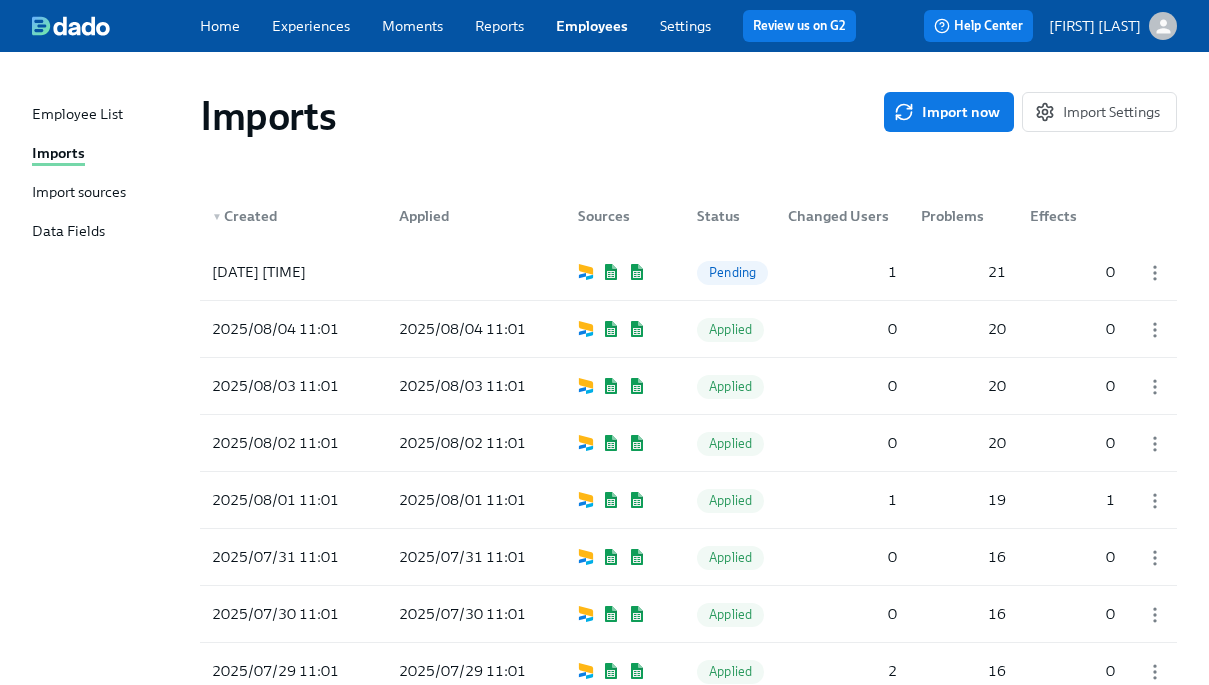 scroll, scrollTop: 0, scrollLeft: 0, axis: both 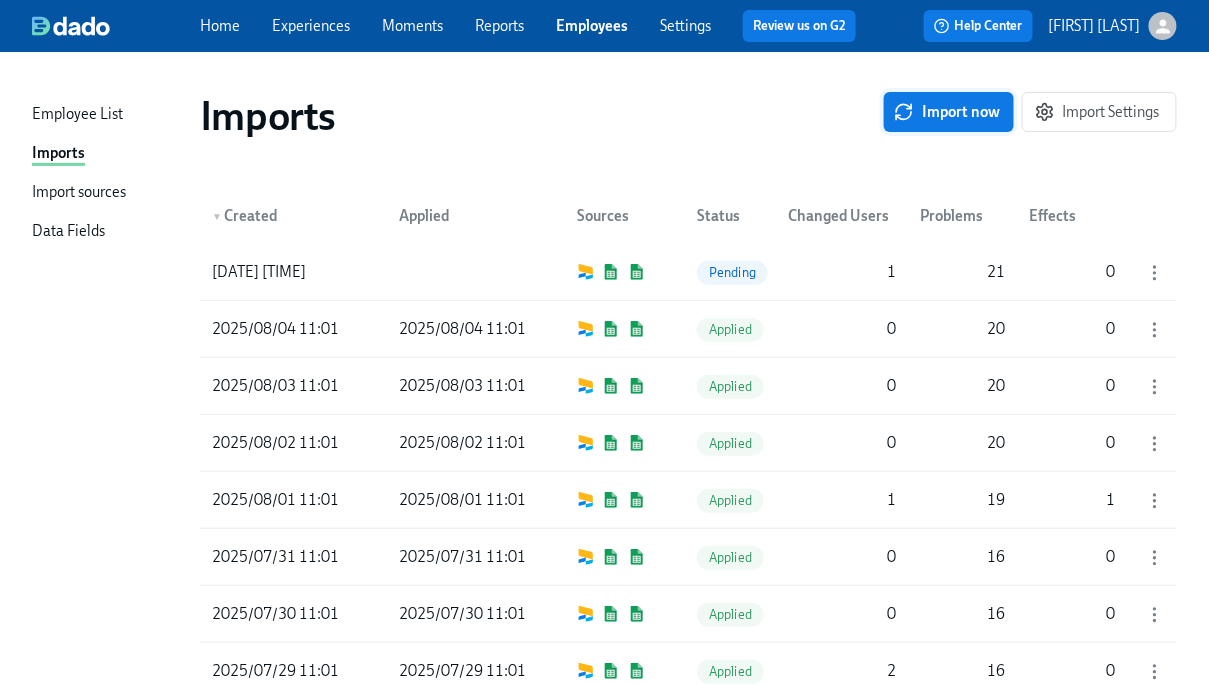 click on "Import now" at bounding box center [949, 112] 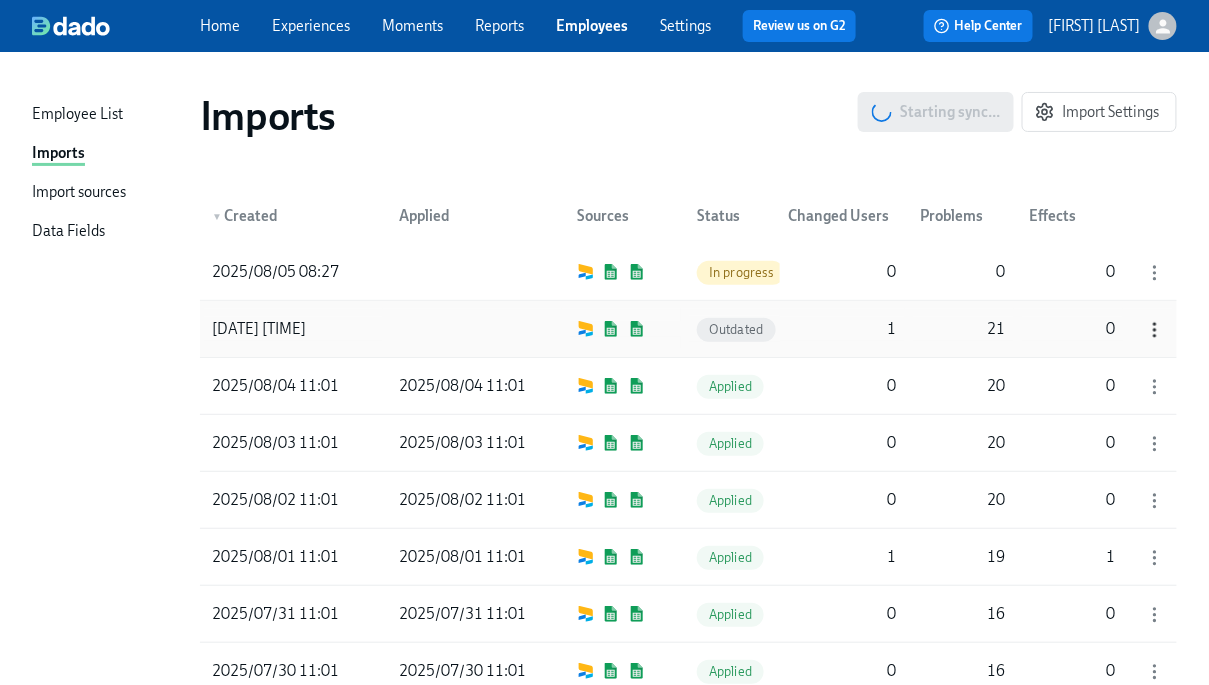 click 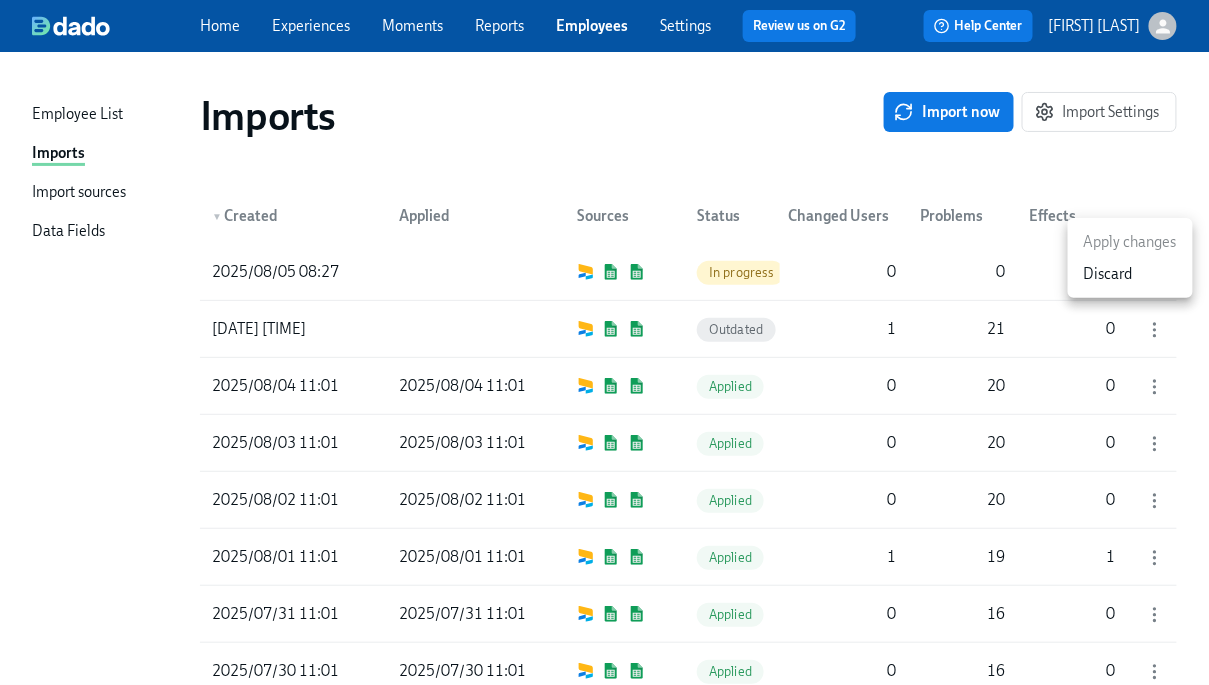 click at bounding box center (604, 342) 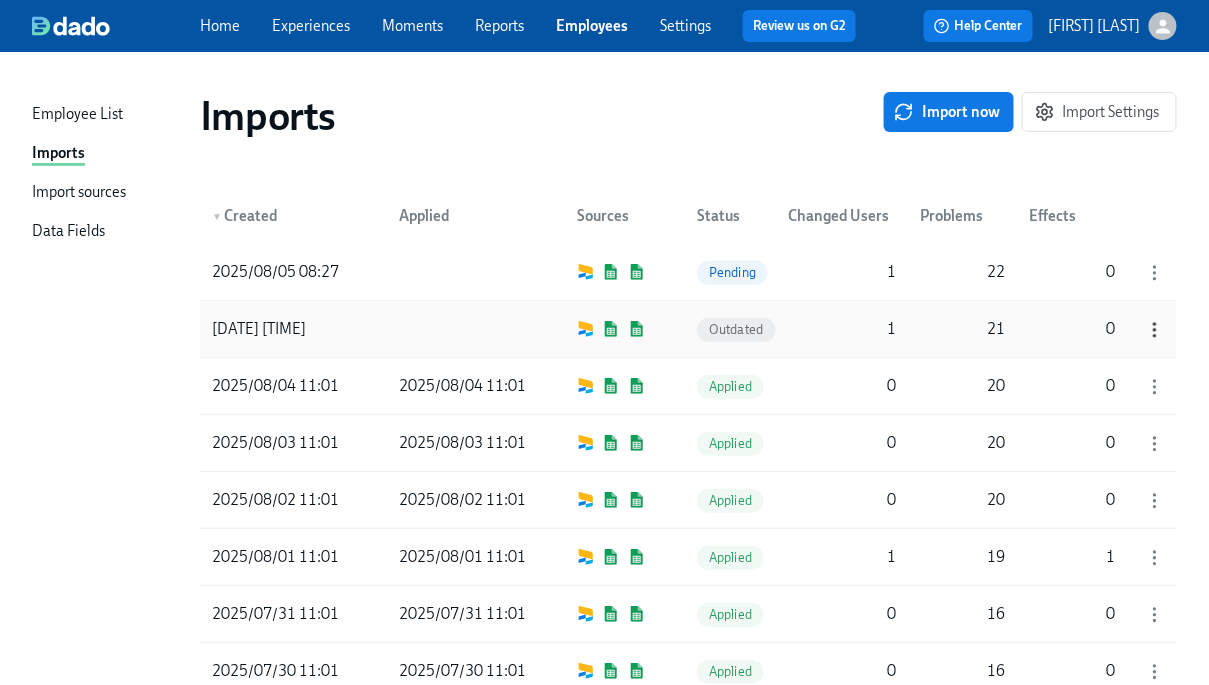 click 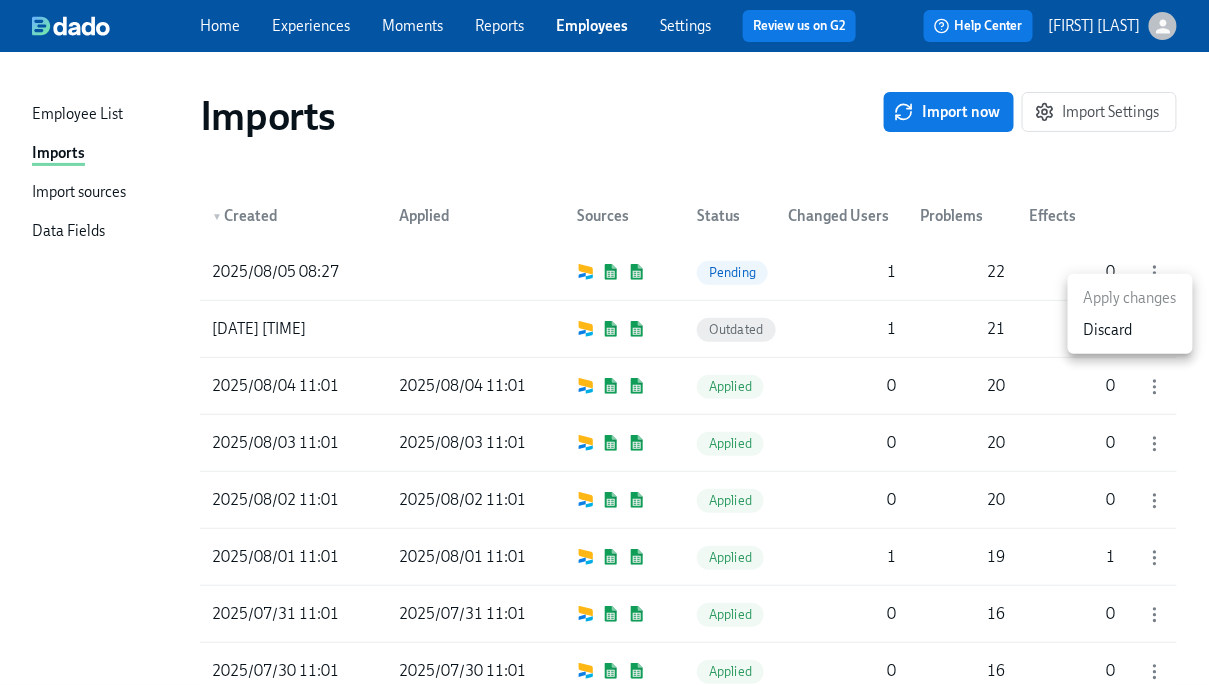 click at bounding box center (604, 342) 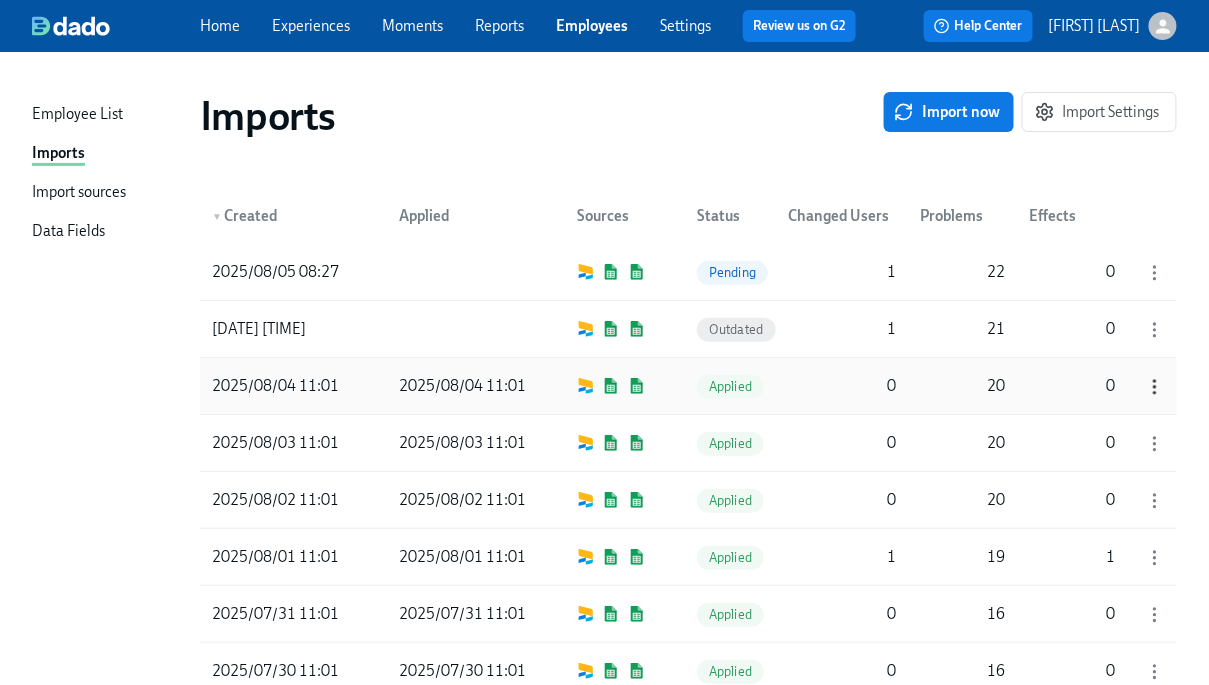 click 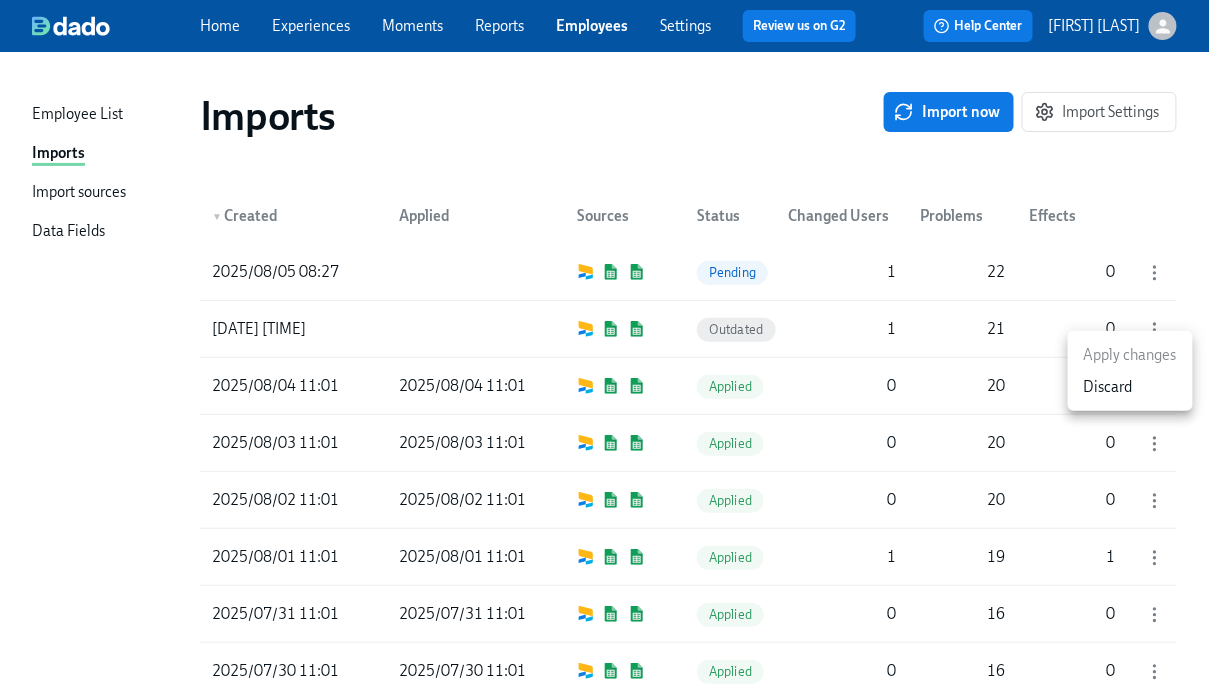 click at bounding box center [604, 342] 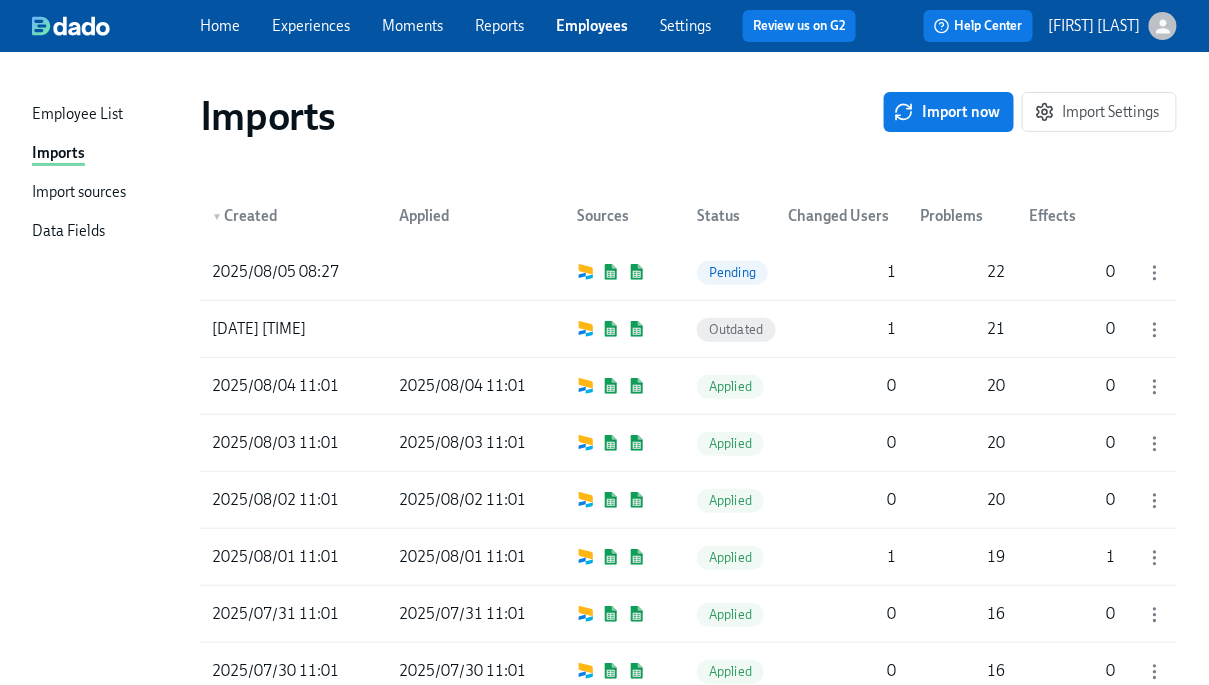 type 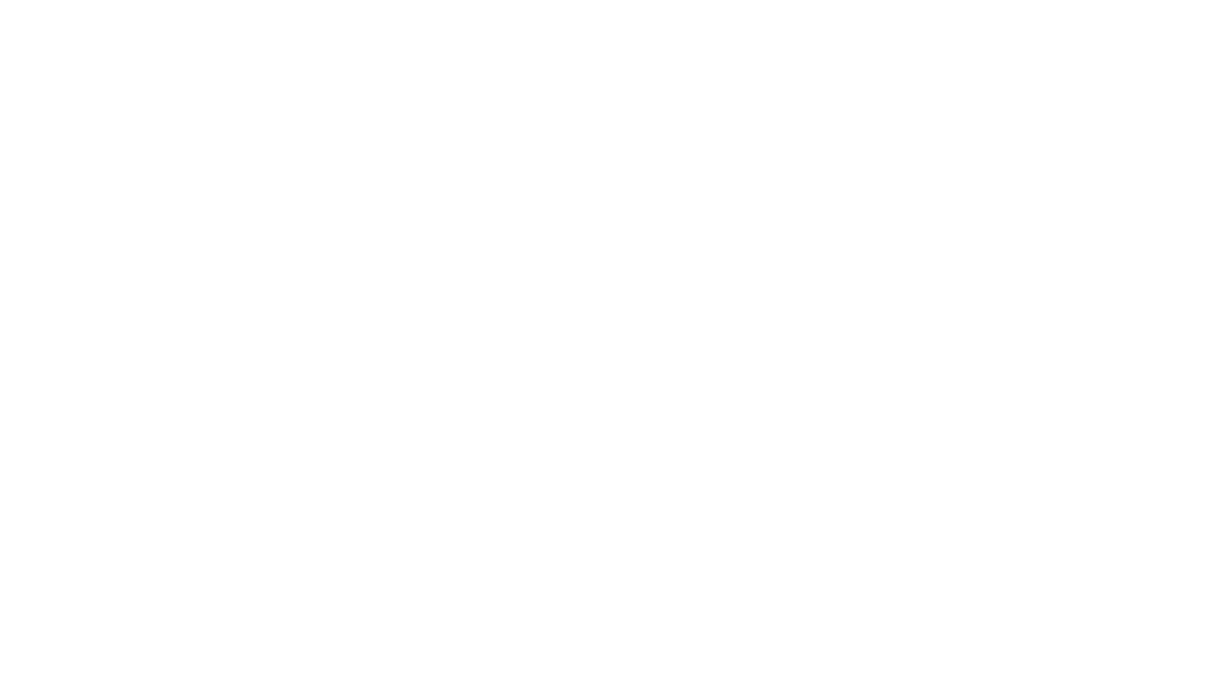 scroll, scrollTop: 0, scrollLeft: 0, axis: both 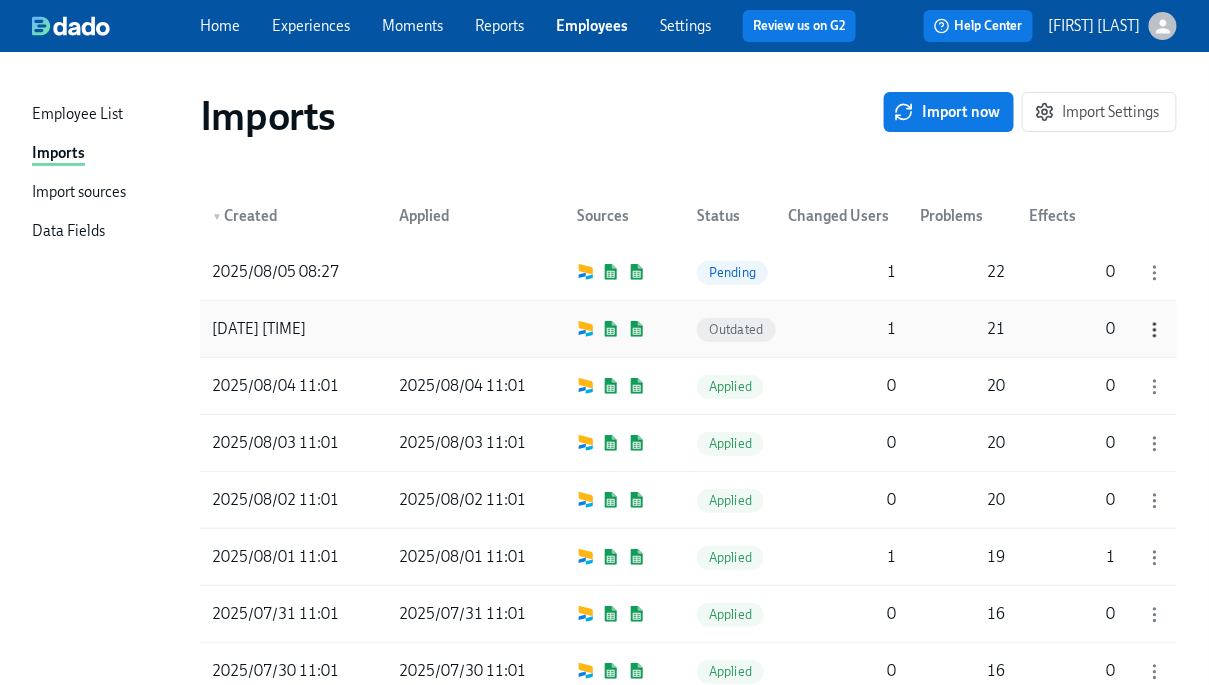 click 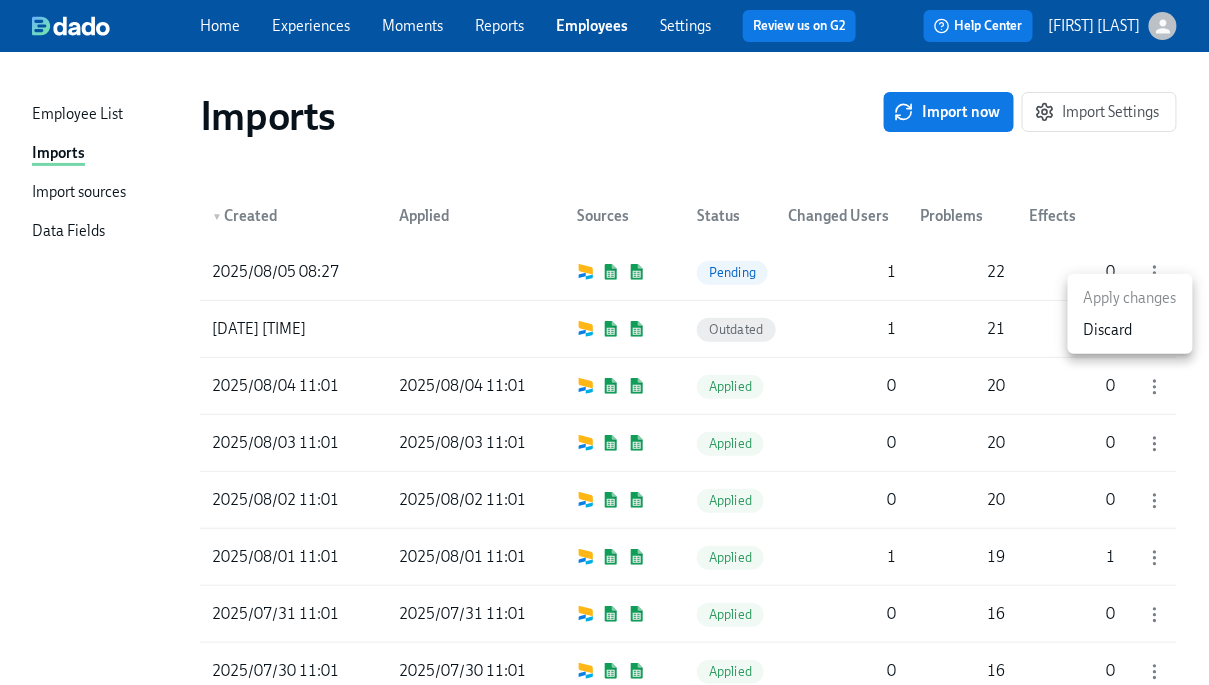 click on "Discard" at bounding box center [1130, 330] 